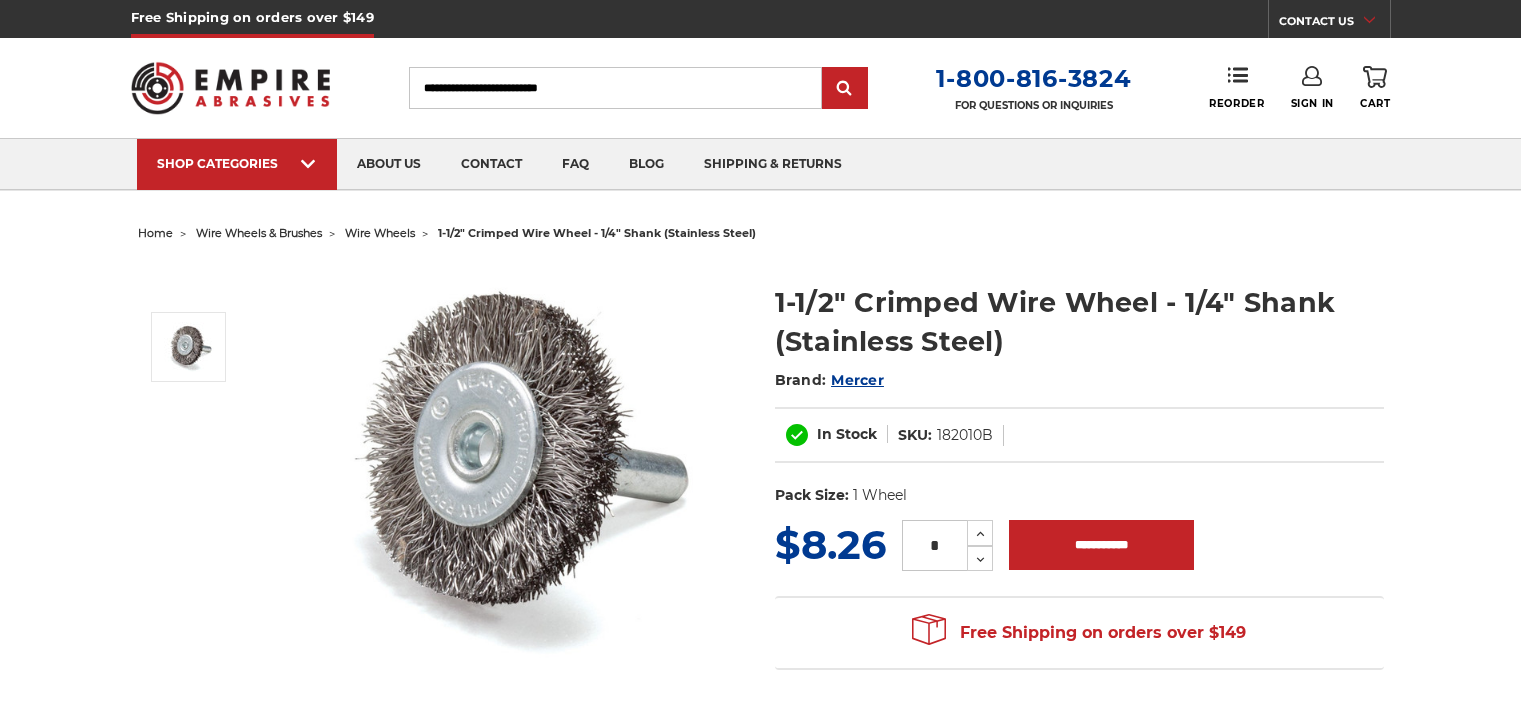 scroll, scrollTop: 0, scrollLeft: 0, axis: both 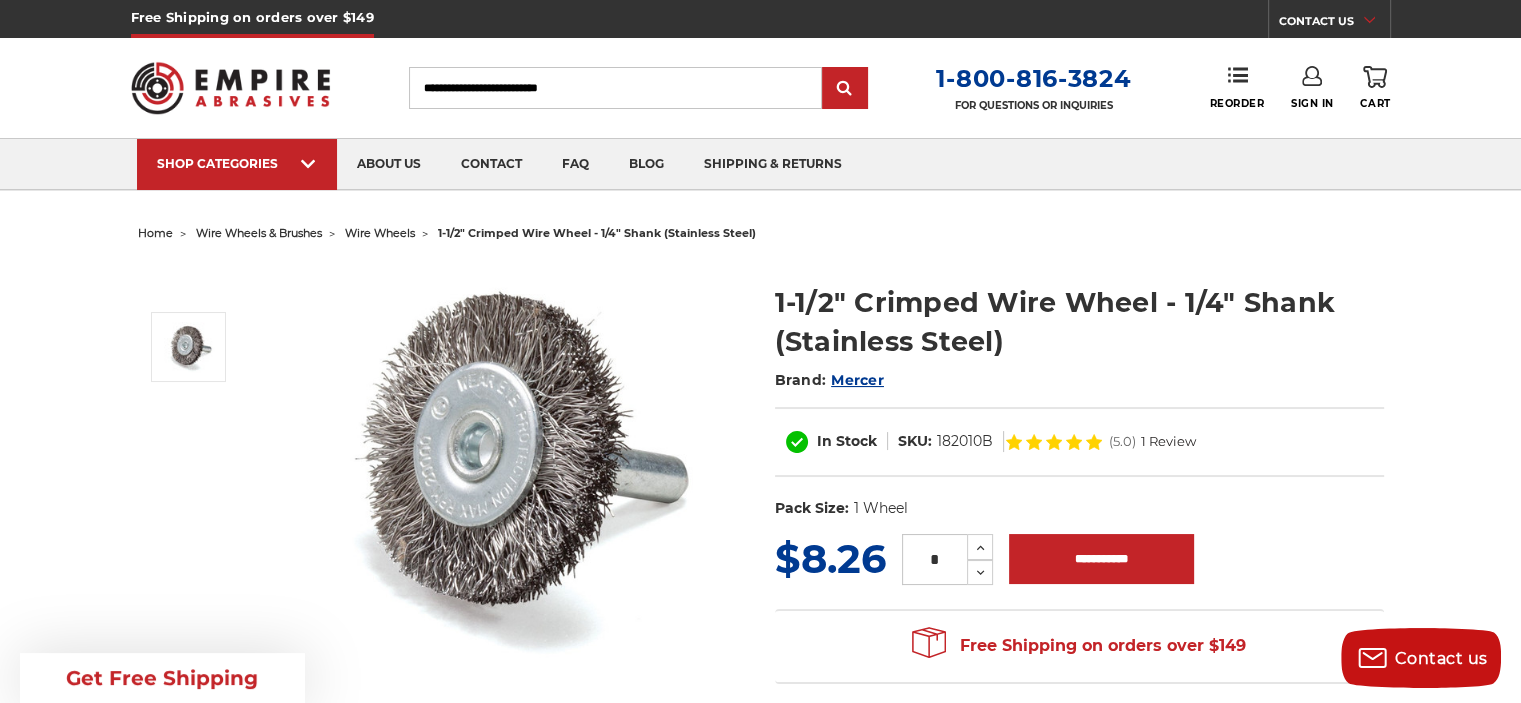 click 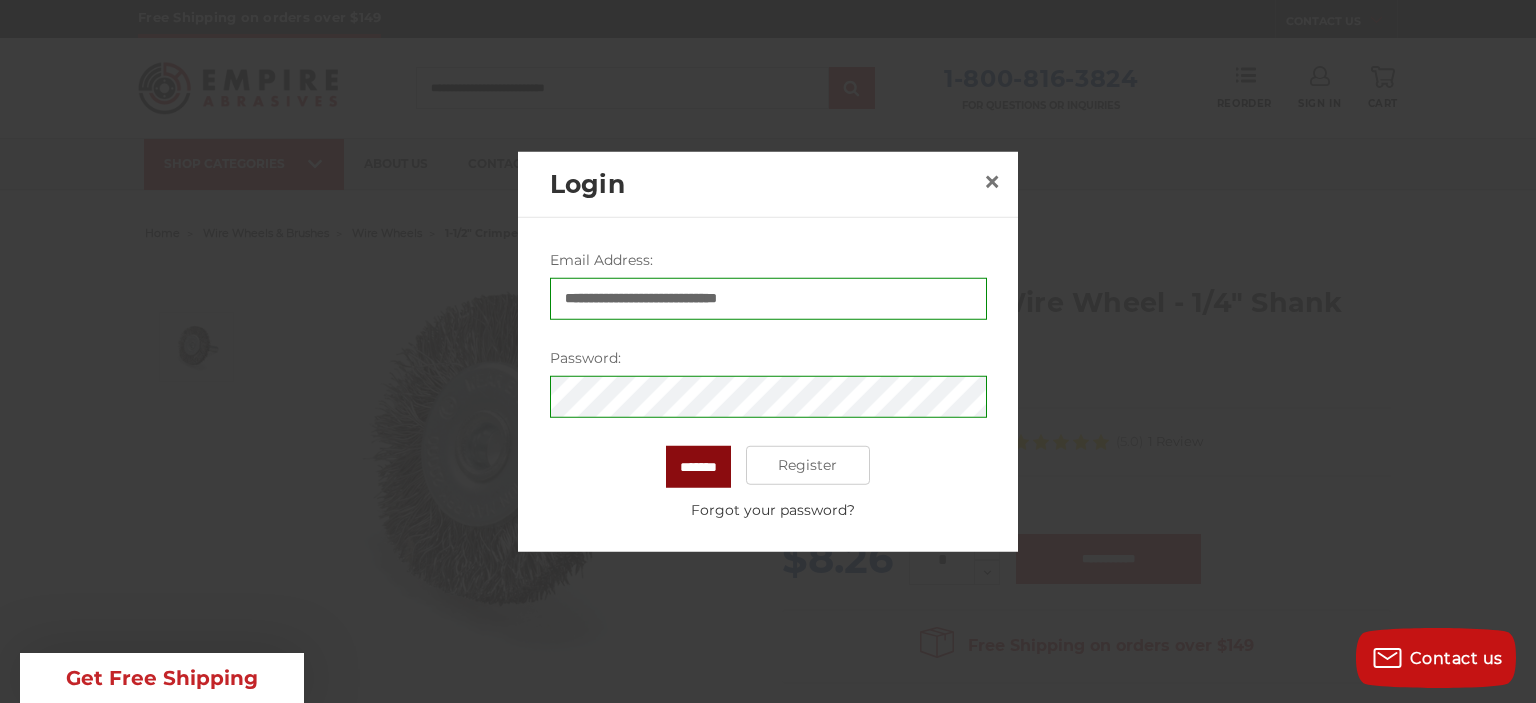 click on "*******" at bounding box center (698, 466) 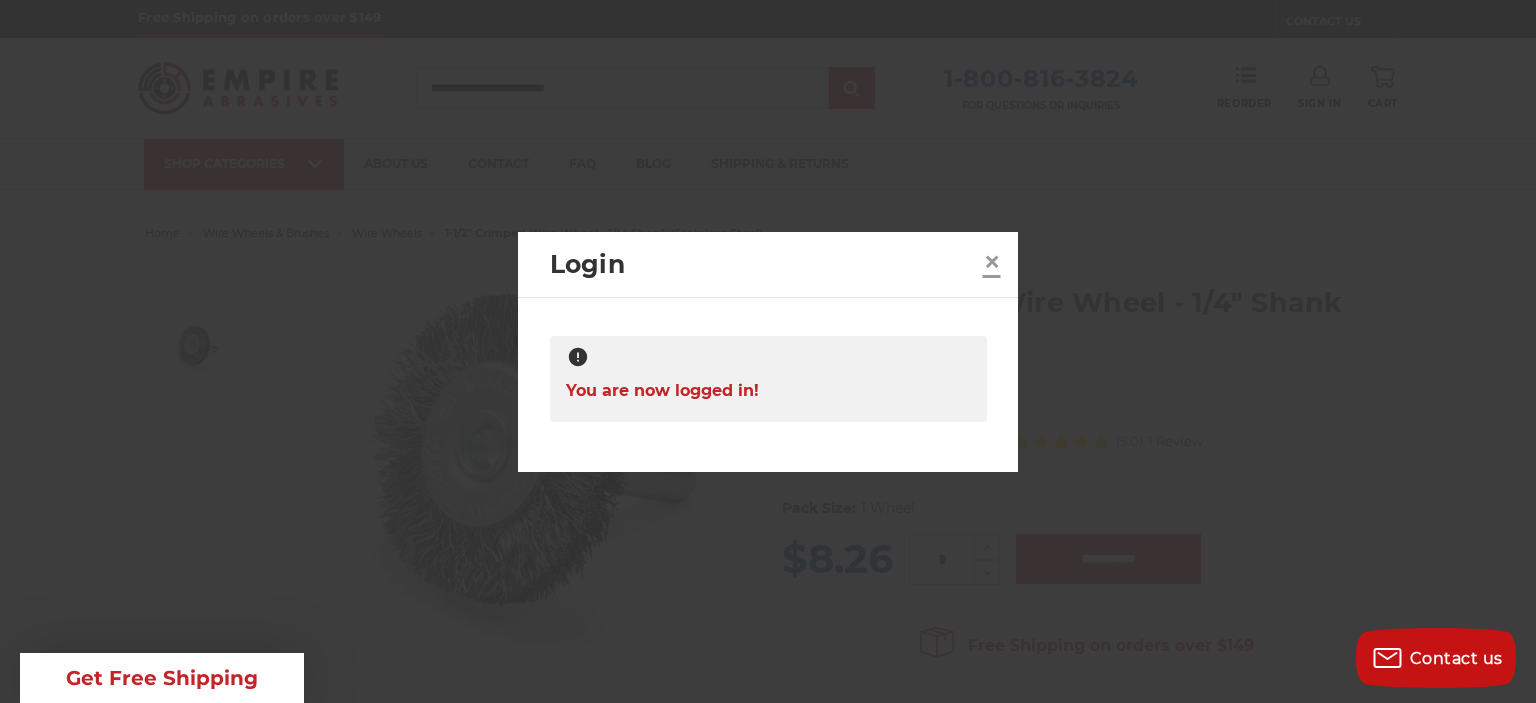 click on "×" at bounding box center [992, 261] 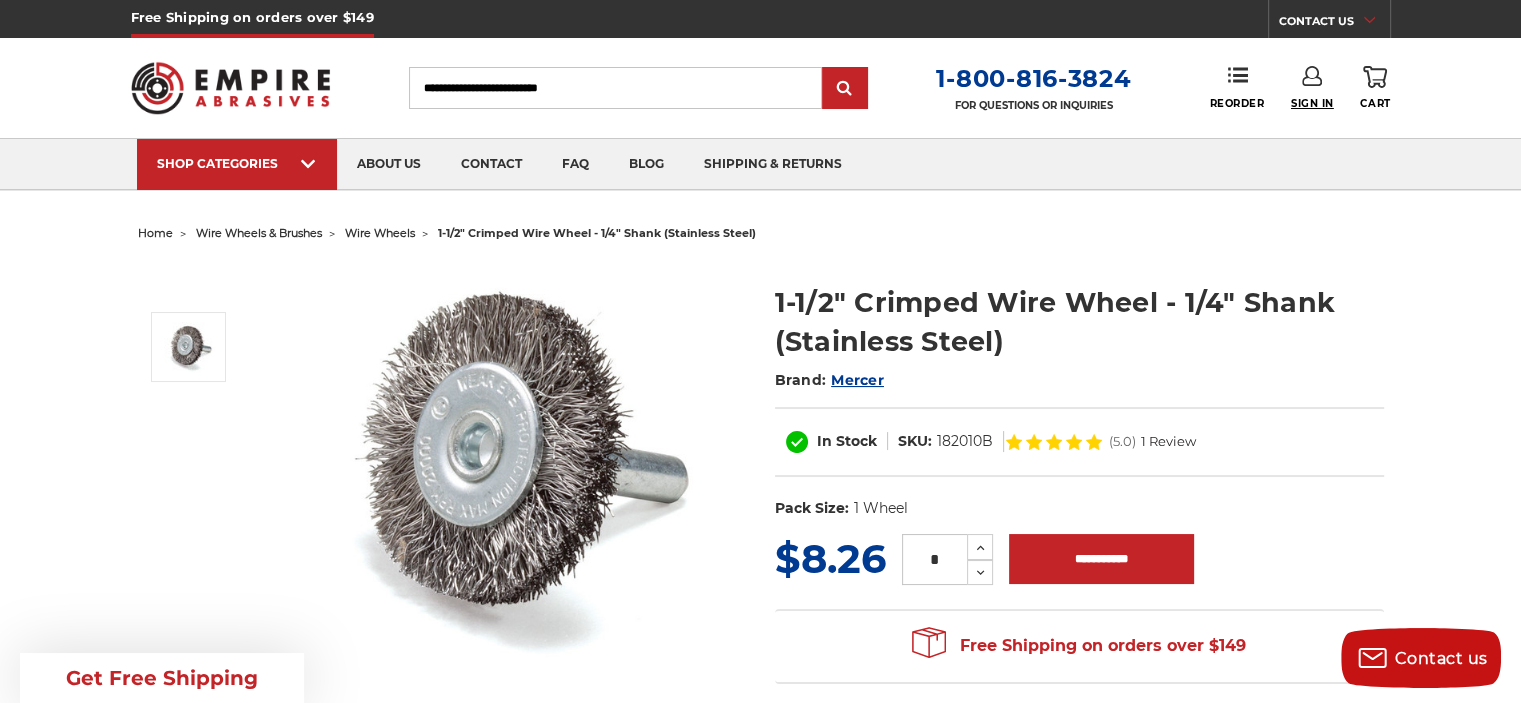 click on "Sign In" at bounding box center (1312, 103) 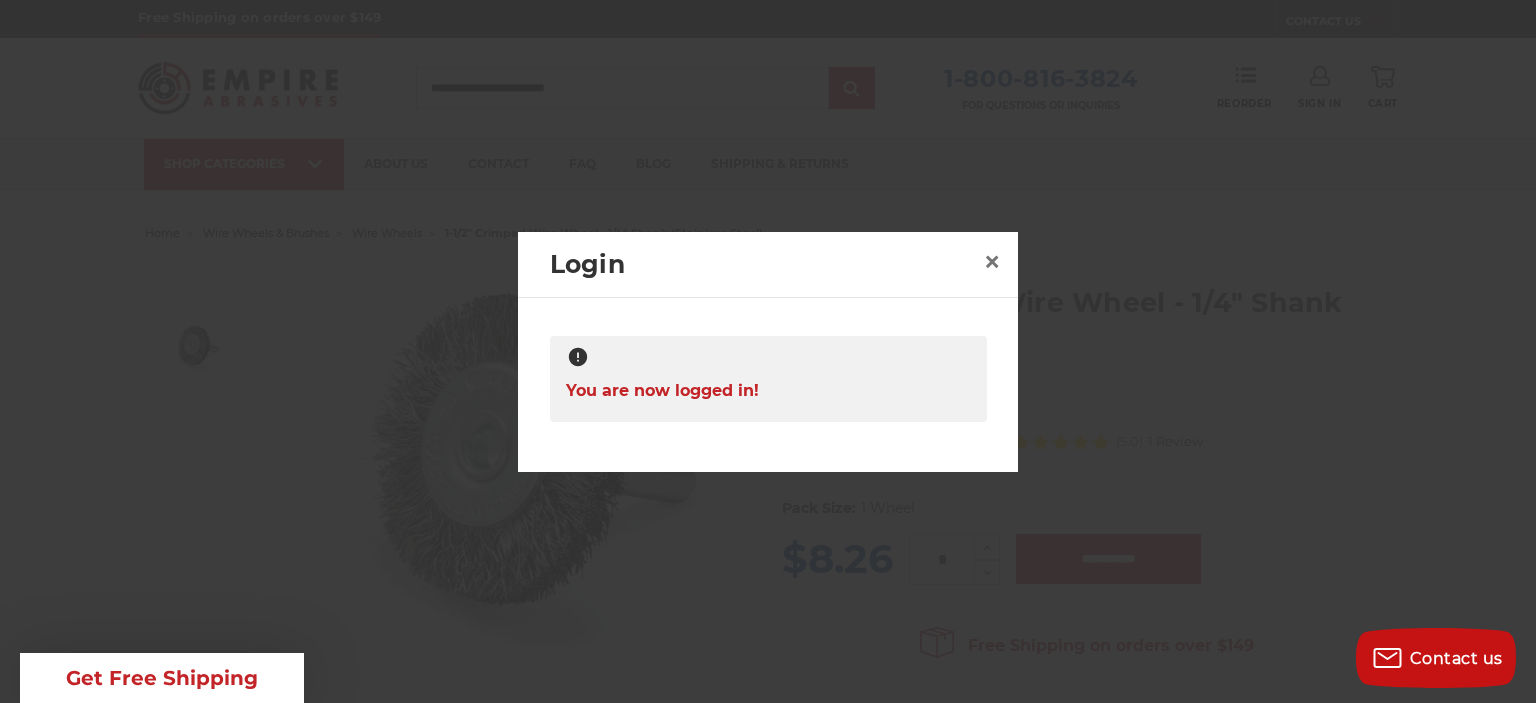 click on "You are now logged in!" at bounding box center [662, 390] 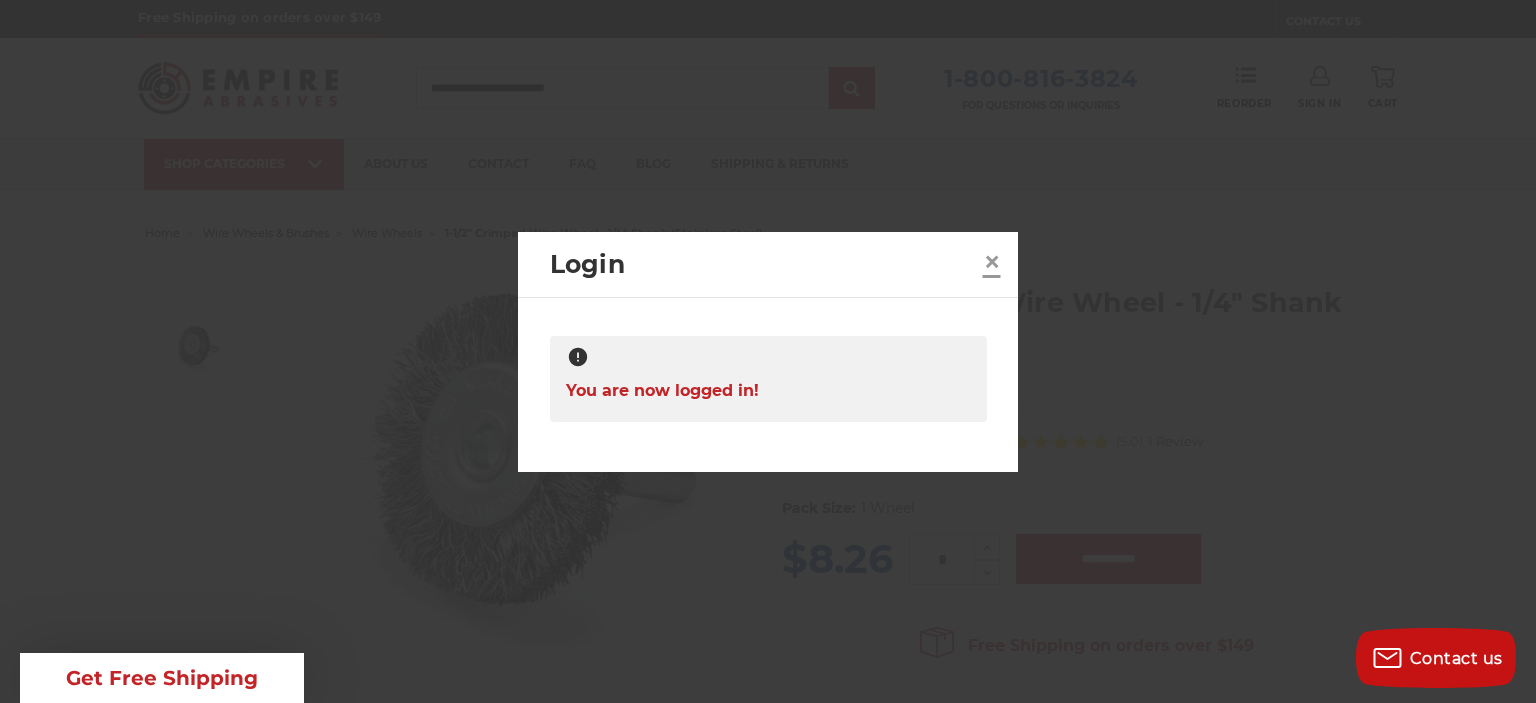 click on "×" at bounding box center (992, 261) 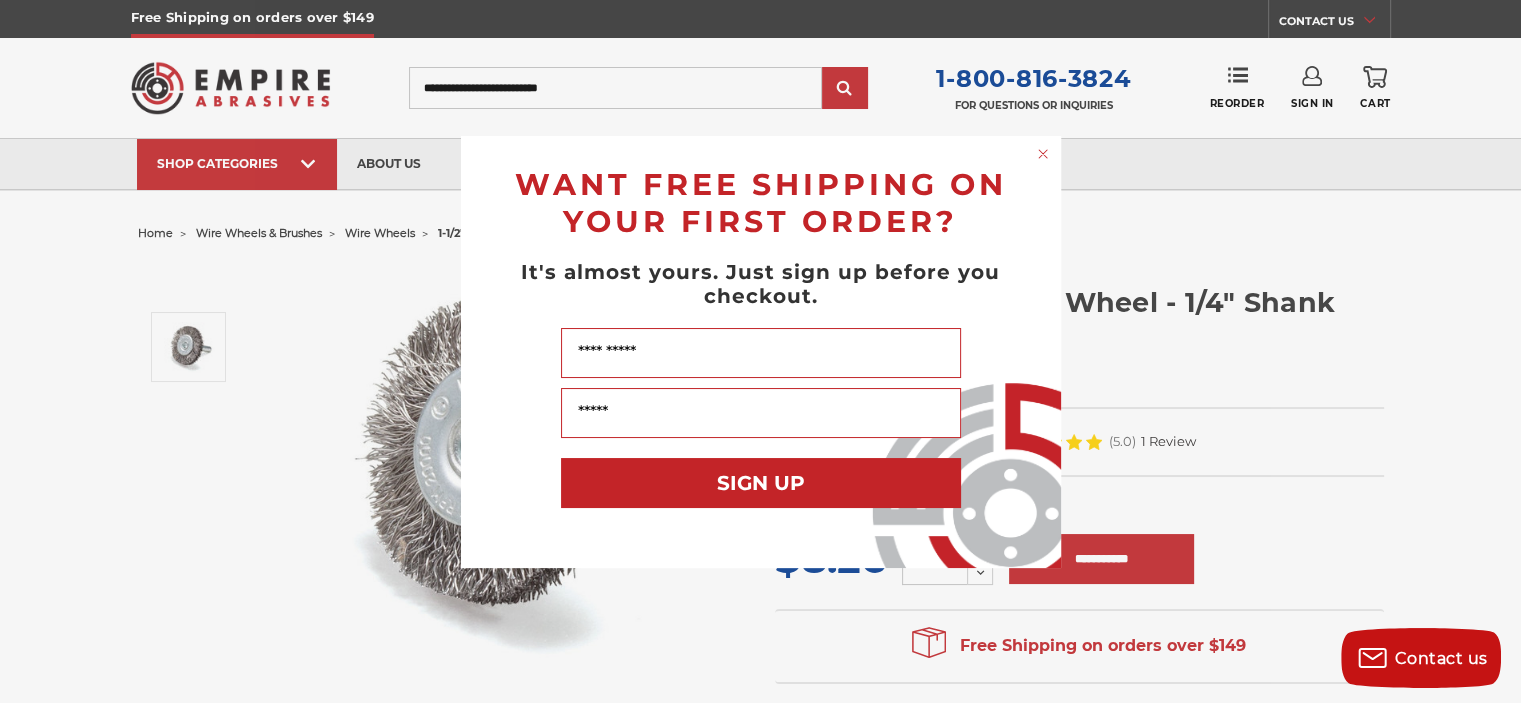 click 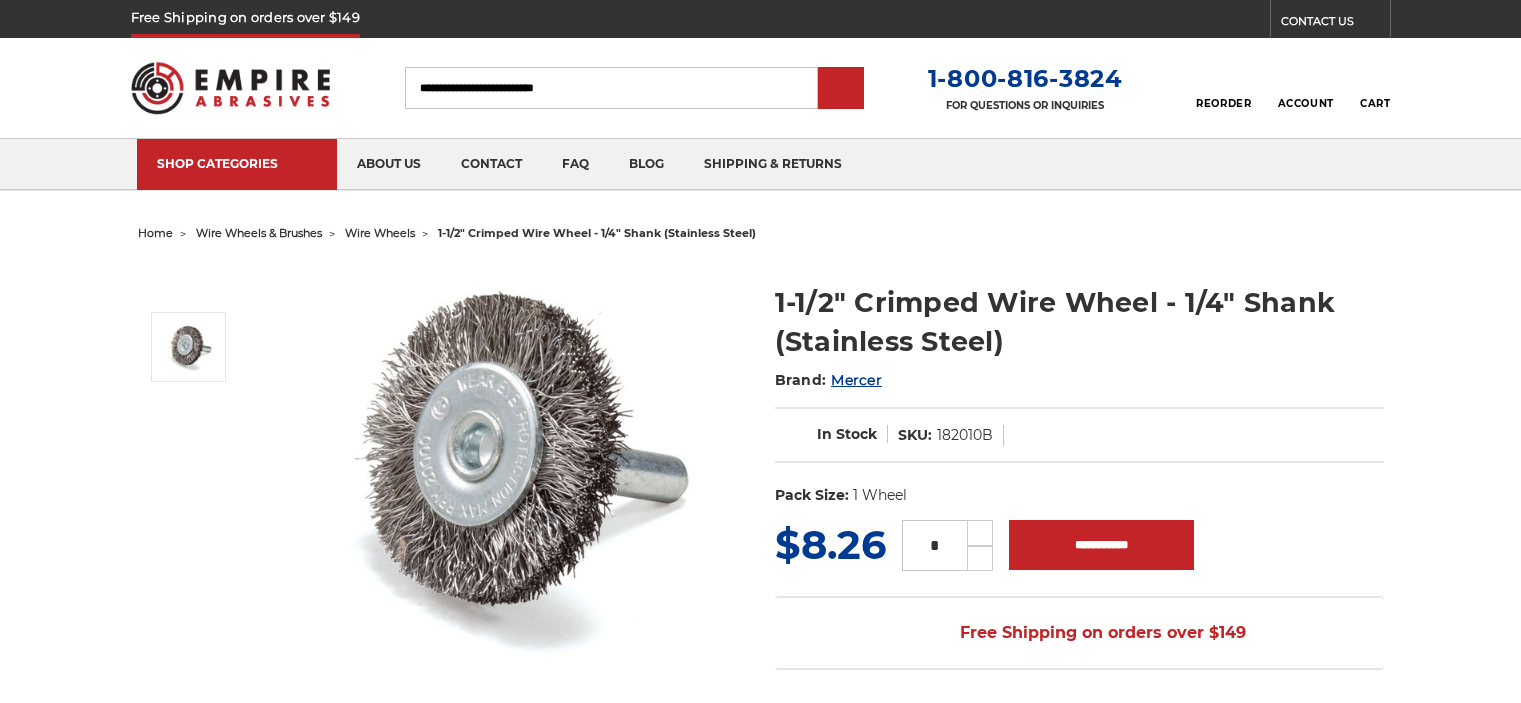 scroll, scrollTop: 0, scrollLeft: 0, axis: both 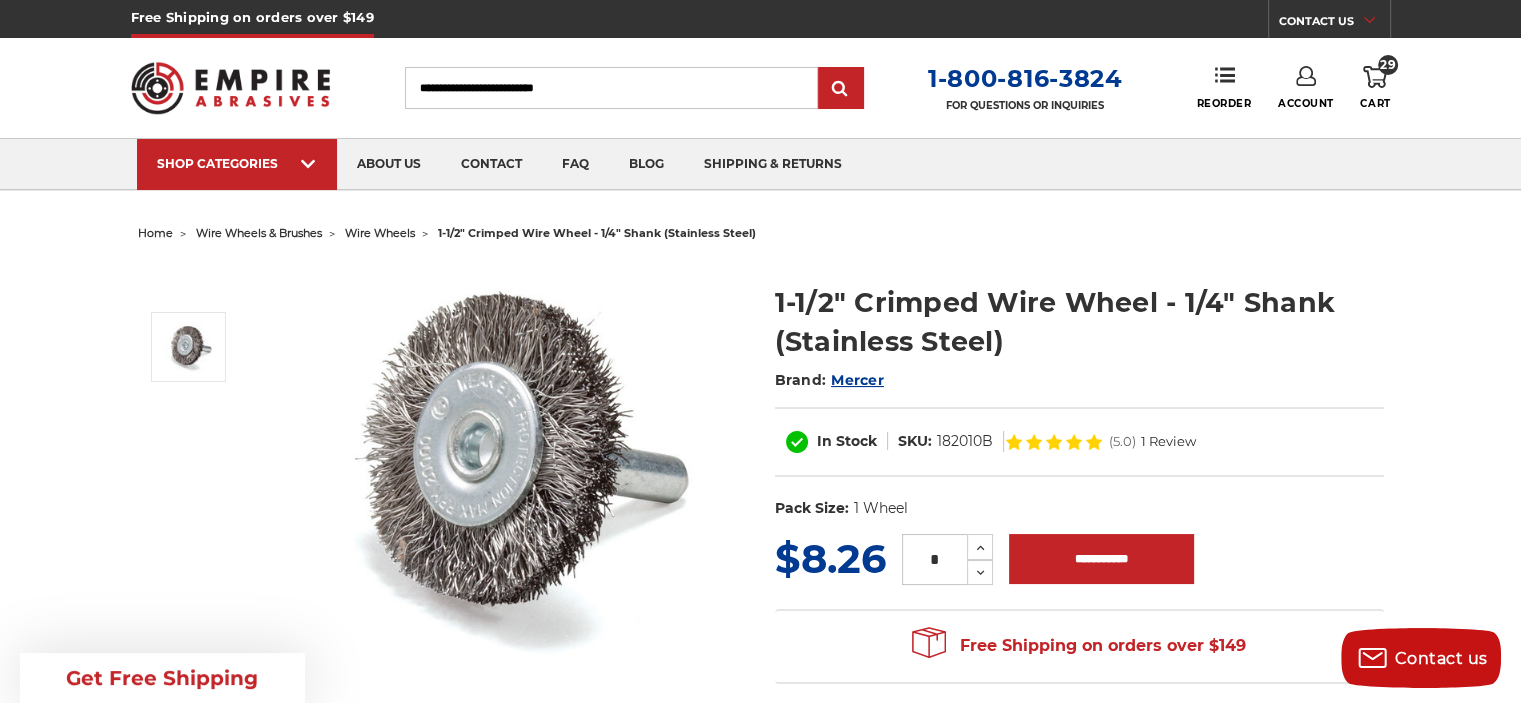 click on "29
Cart" at bounding box center (1375, 88) 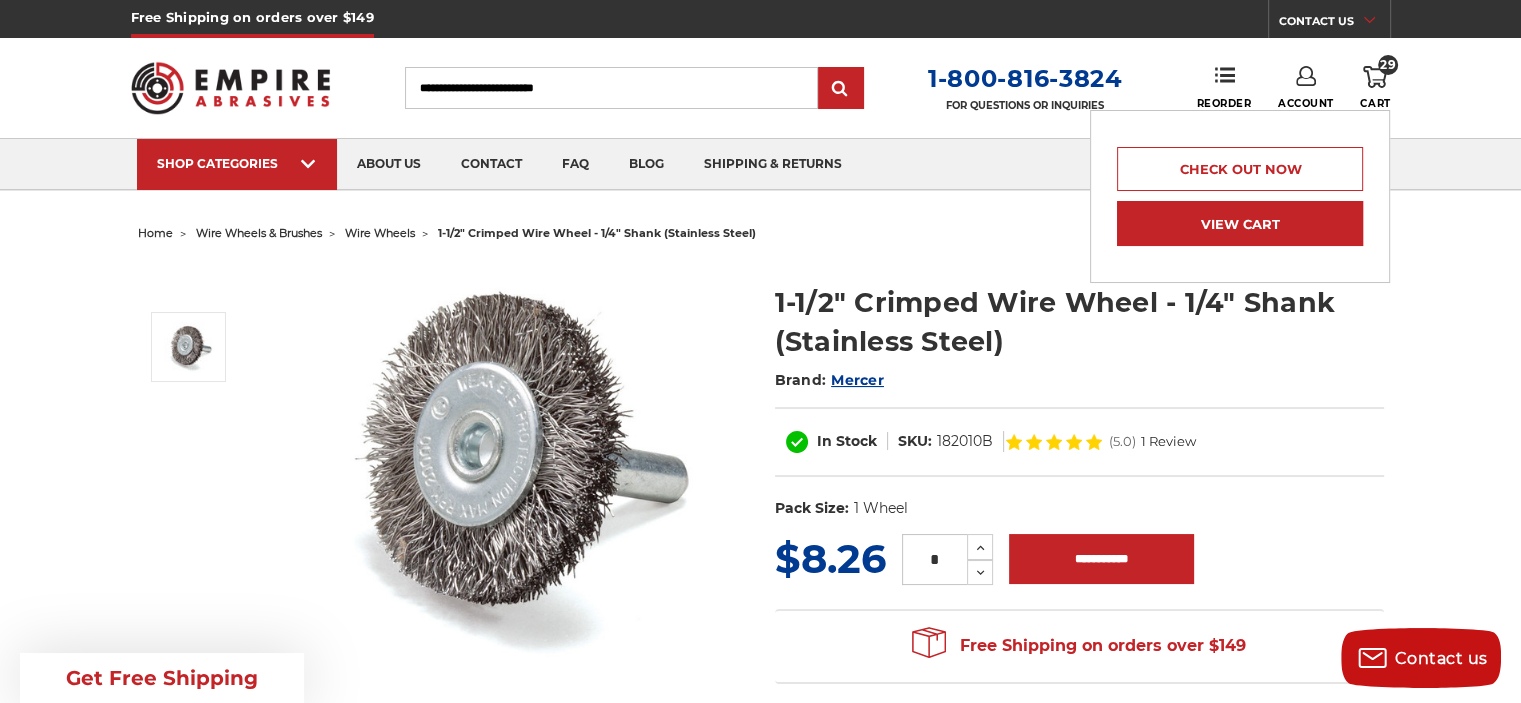 click on "View Cart" at bounding box center [1240, 223] 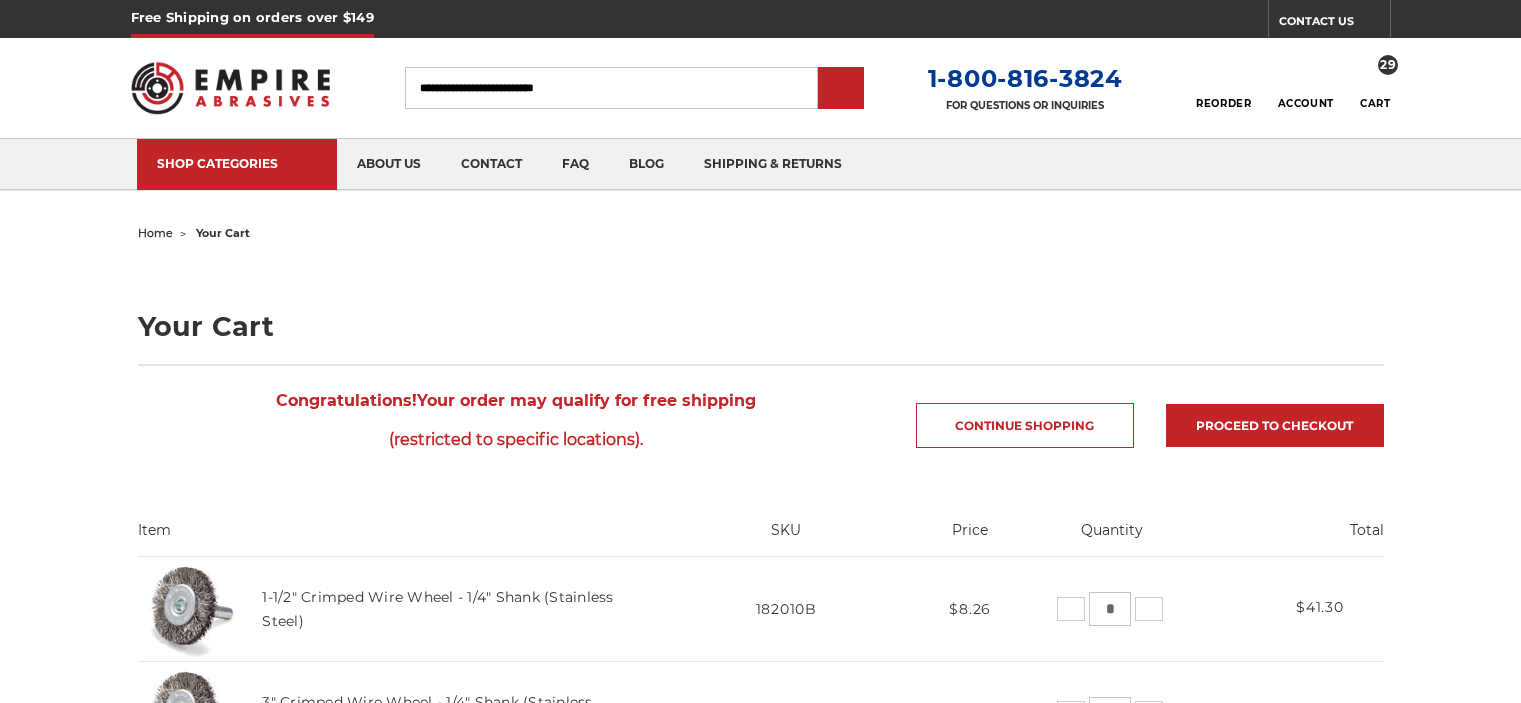scroll, scrollTop: 0, scrollLeft: 0, axis: both 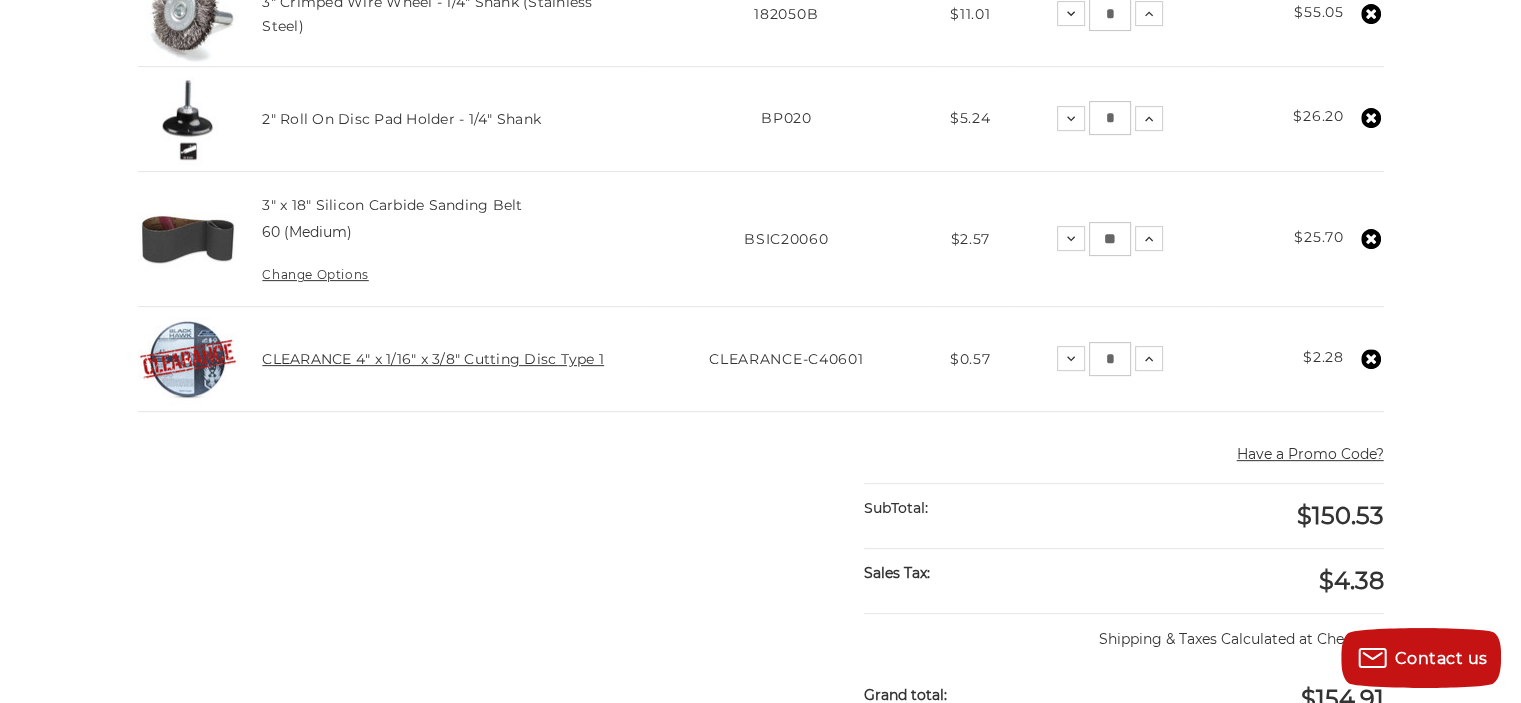 click on "CLEARANCE 4" x 1/16" x 3/8" Cutting Disc Type 1" at bounding box center (433, 359) 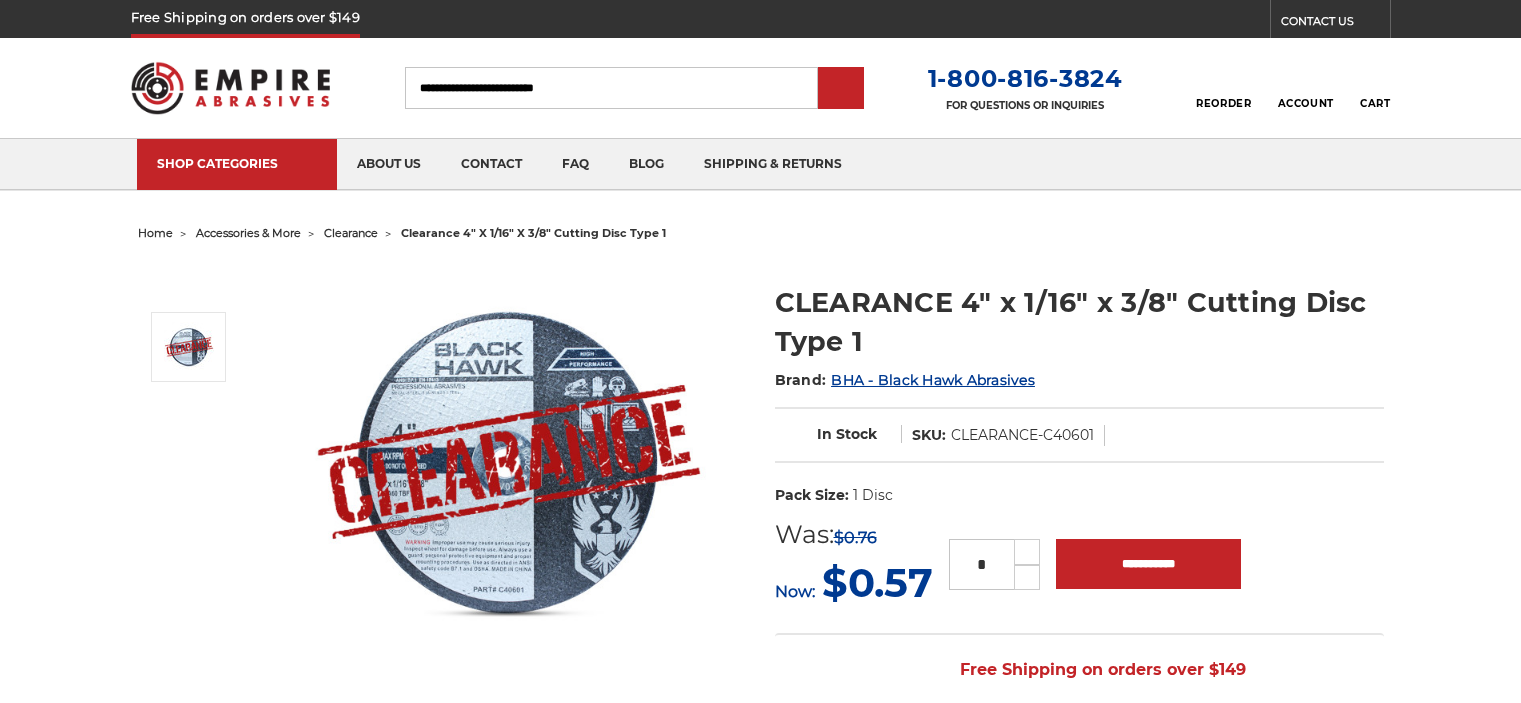 scroll, scrollTop: 0, scrollLeft: 0, axis: both 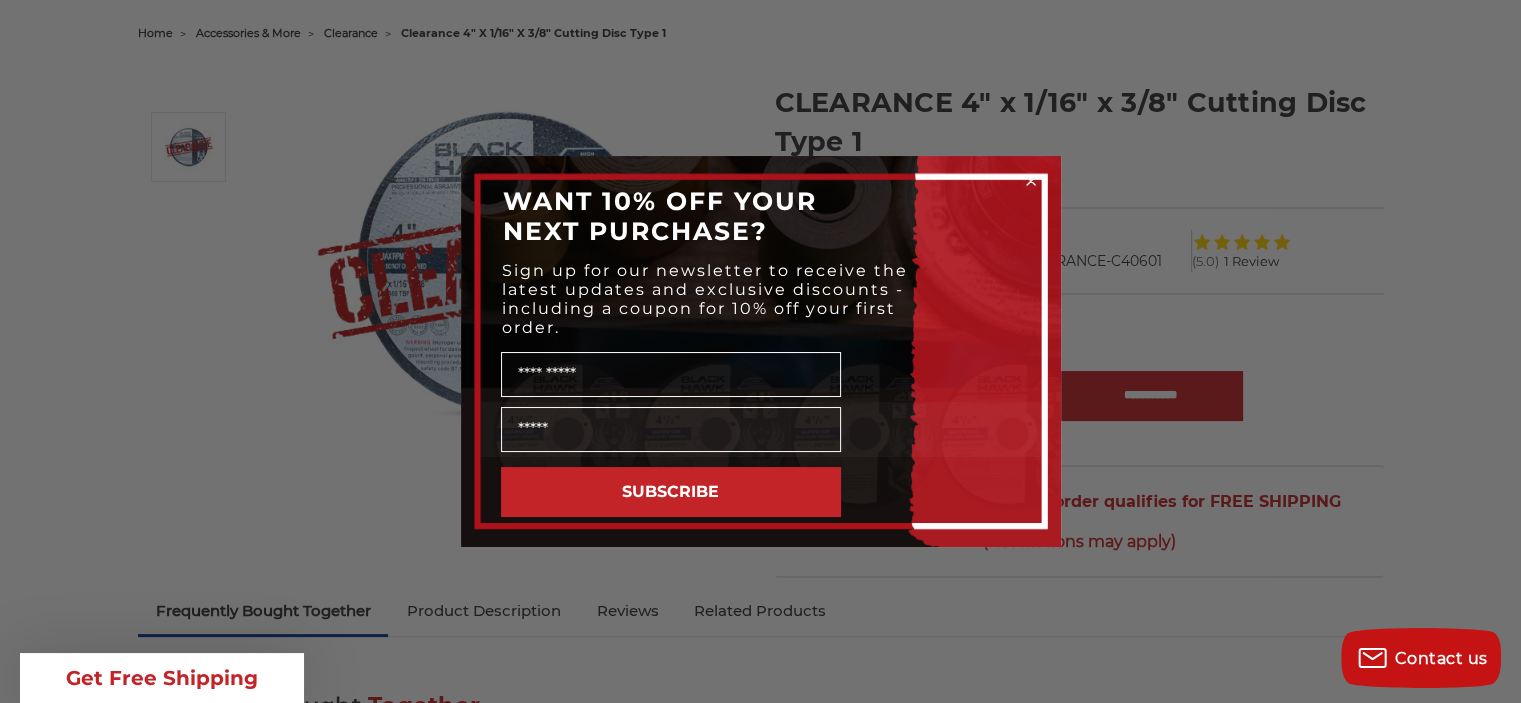 click 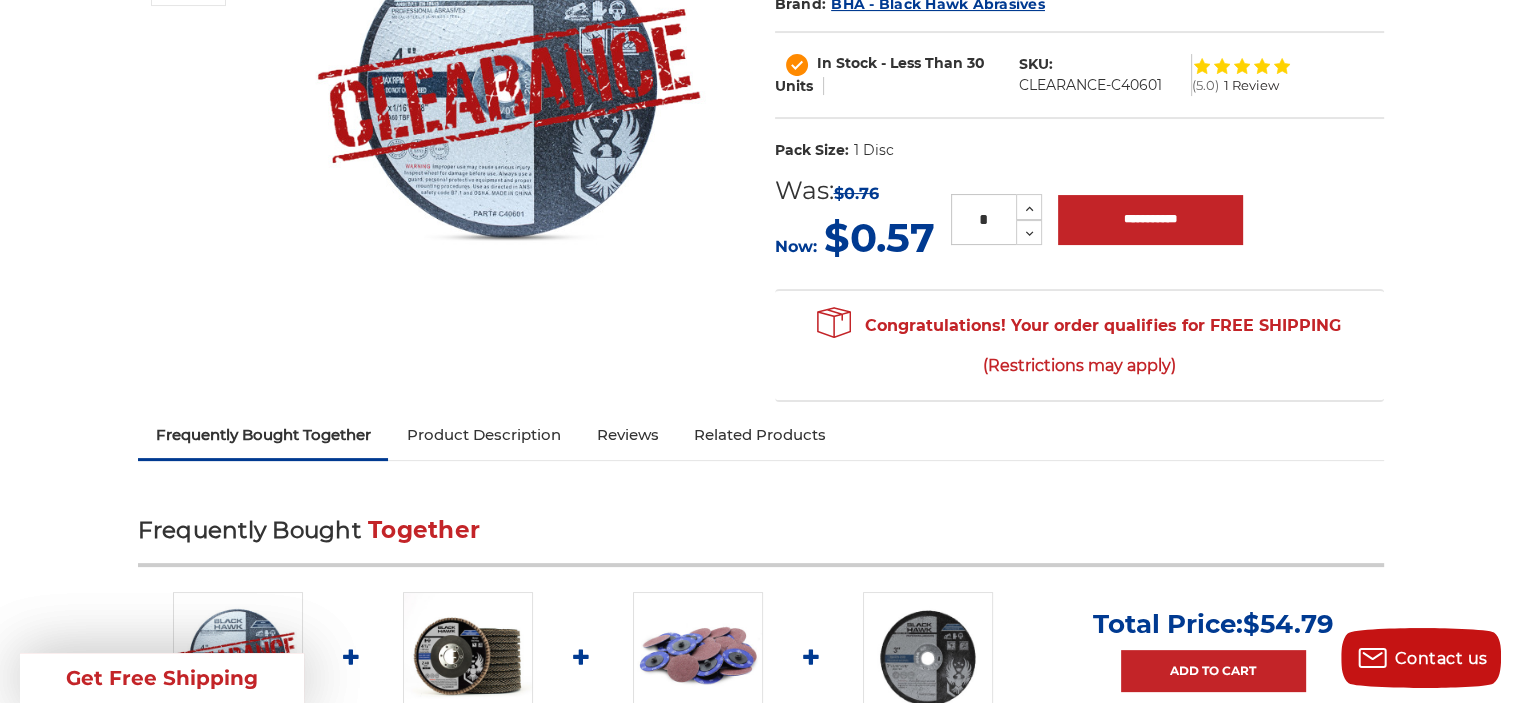 scroll, scrollTop: 400, scrollLeft: 0, axis: vertical 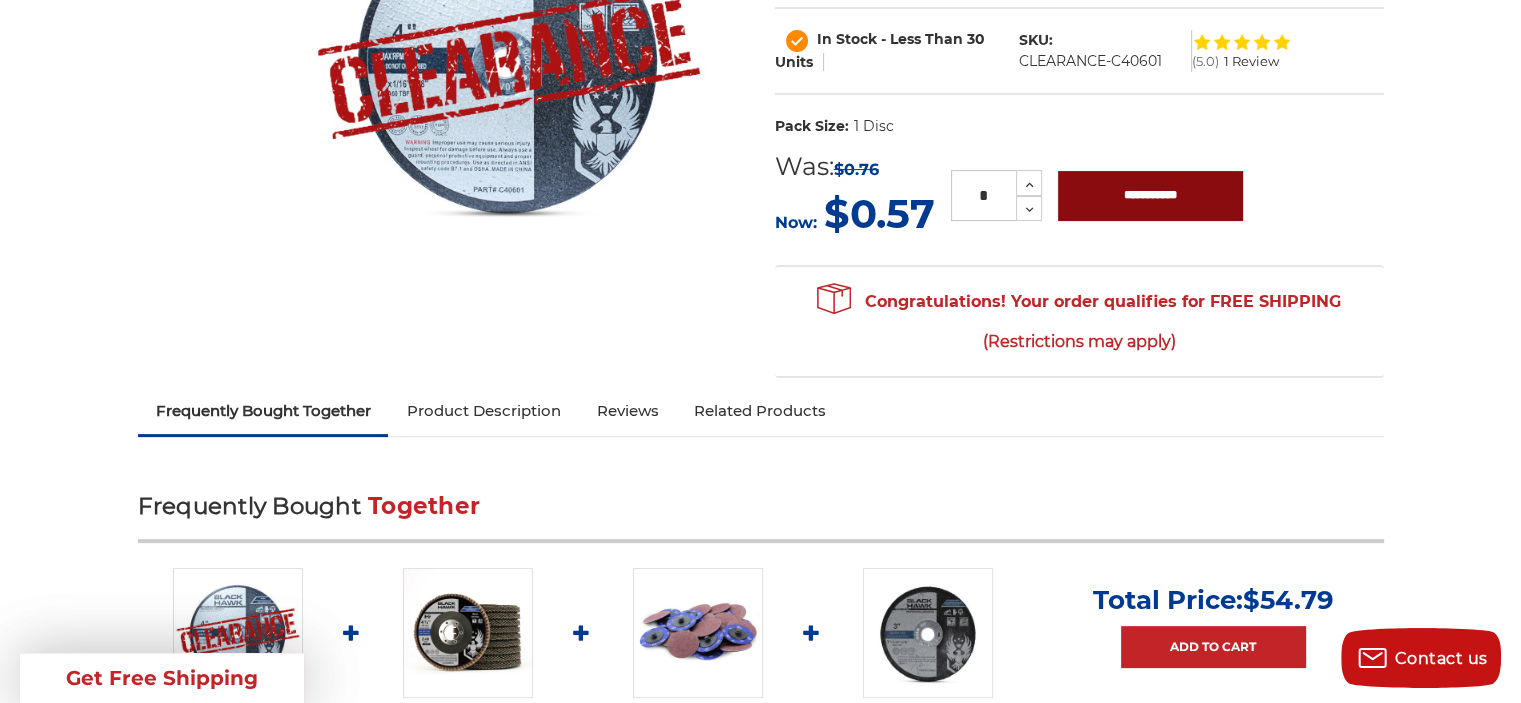 click on "**********" at bounding box center (1150, 196) 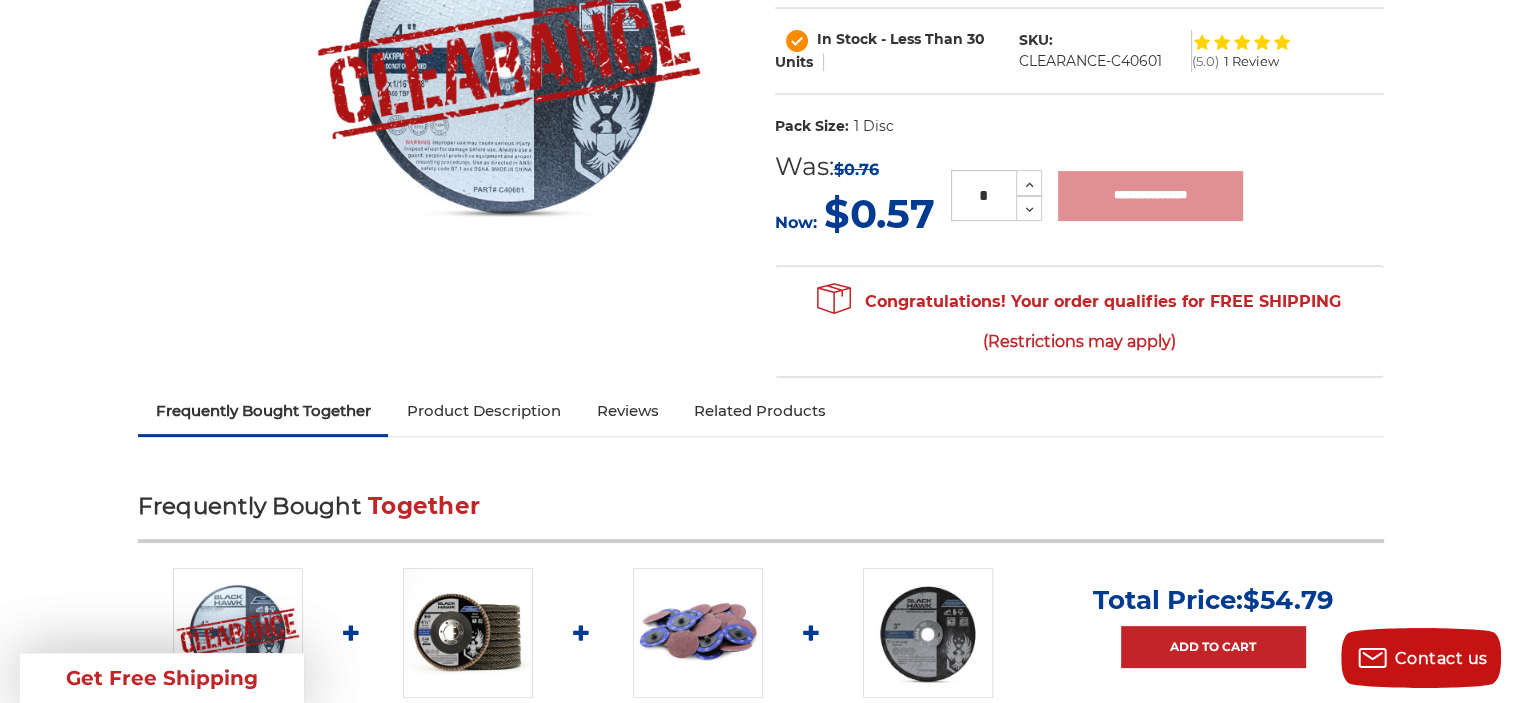 type on "**********" 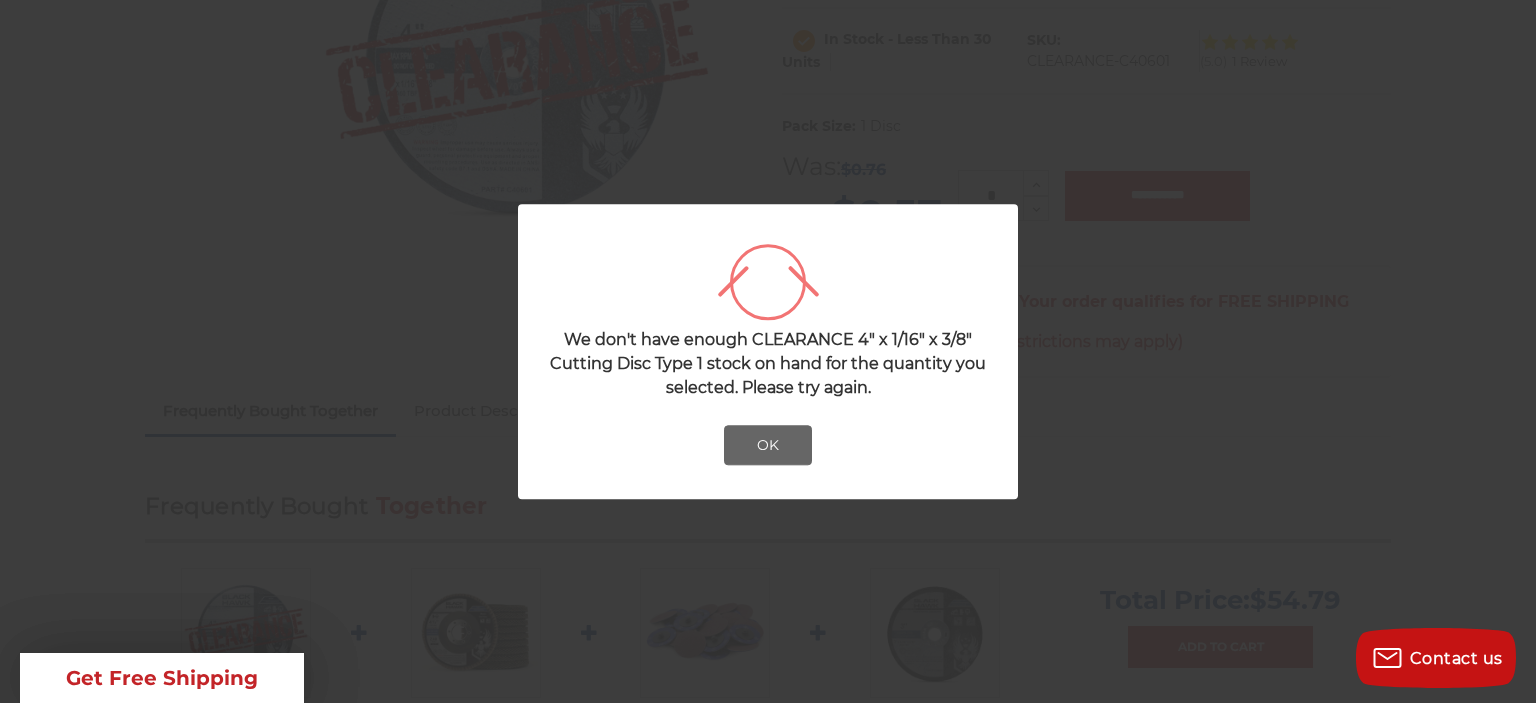 click on "OK" at bounding box center [768, 445] 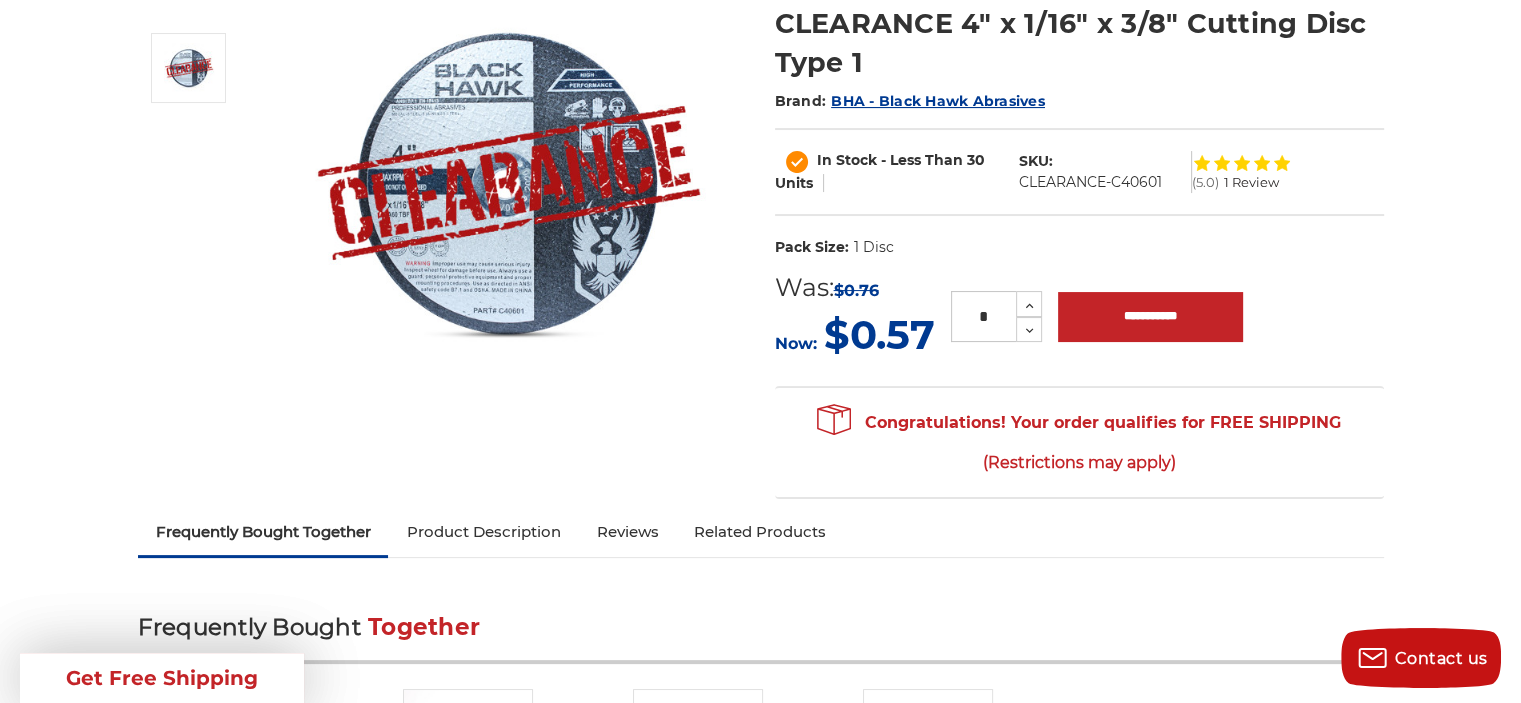 scroll, scrollTop: 0, scrollLeft: 0, axis: both 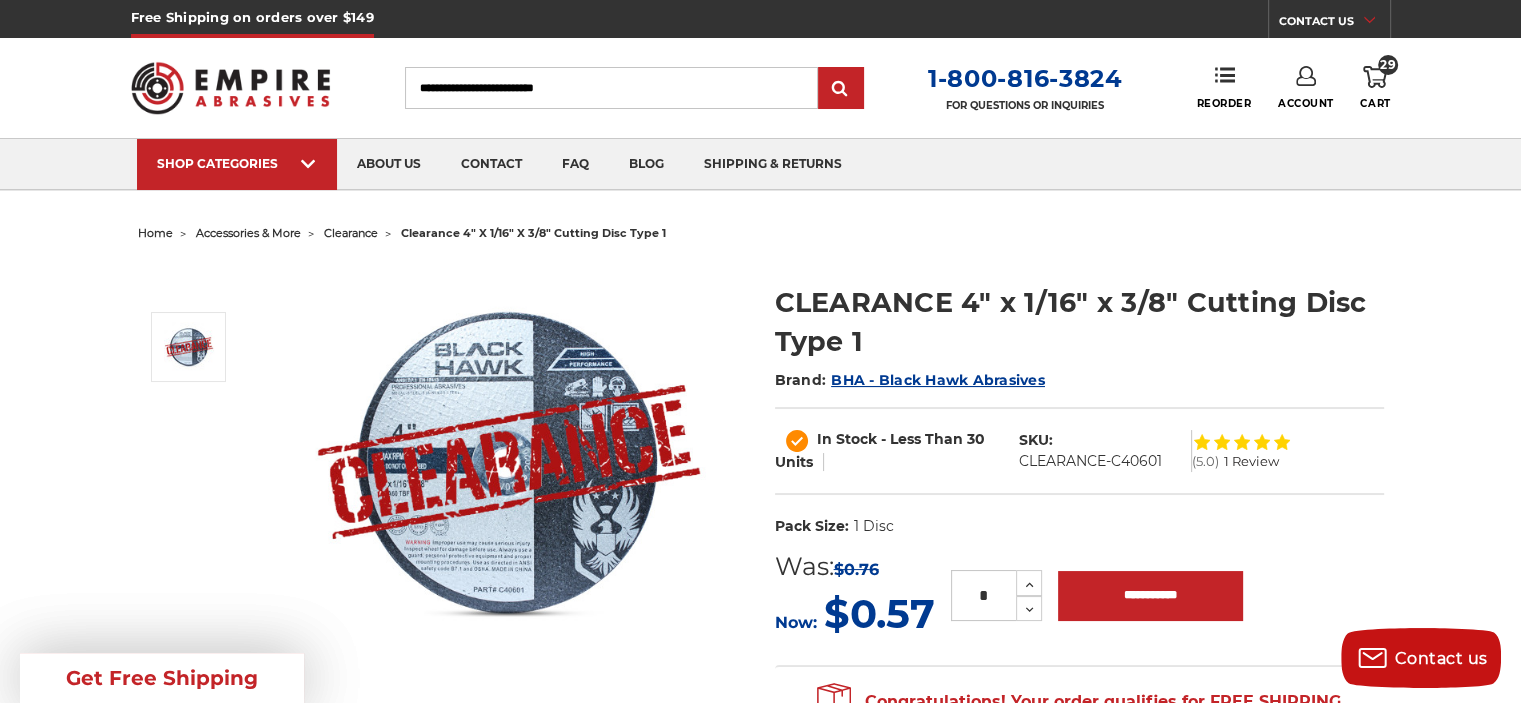 click 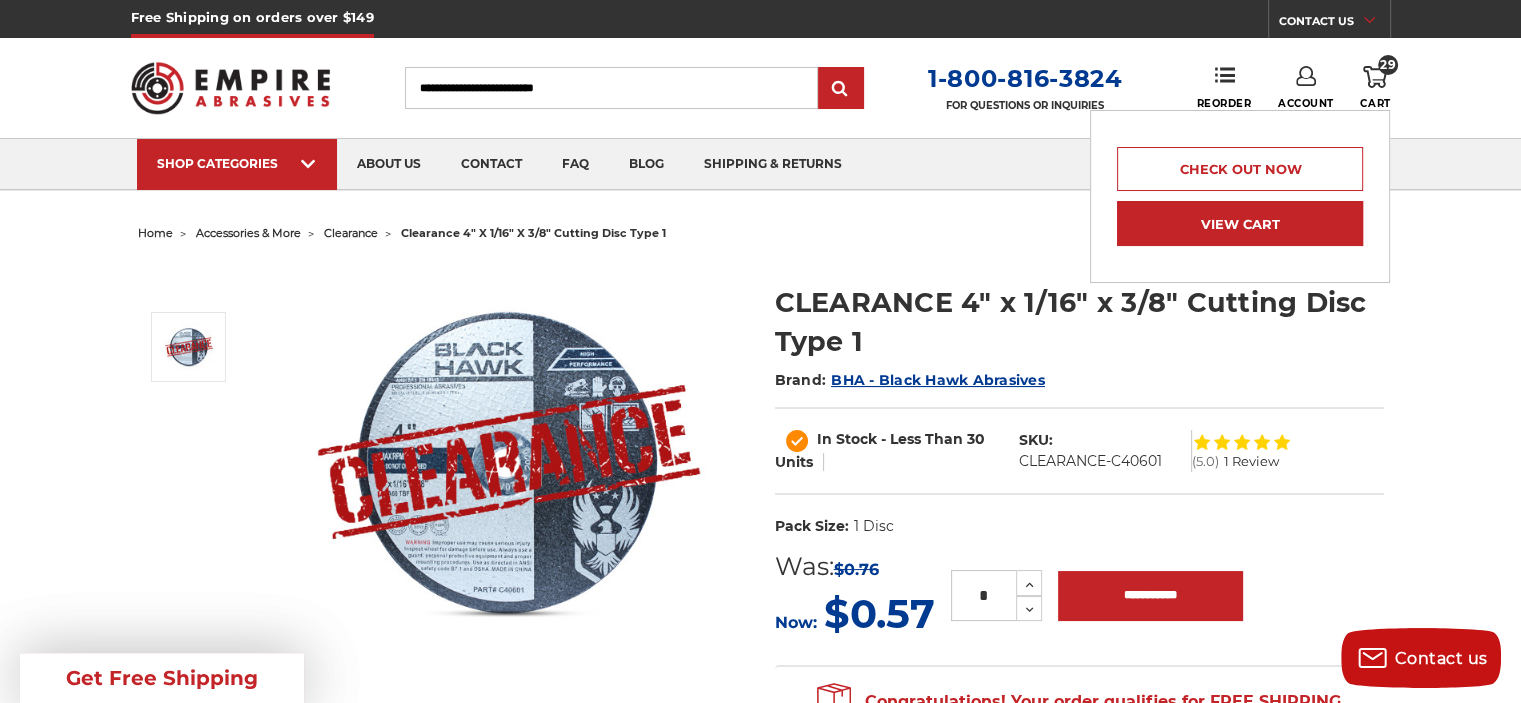 click on "View Cart" at bounding box center (1240, 223) 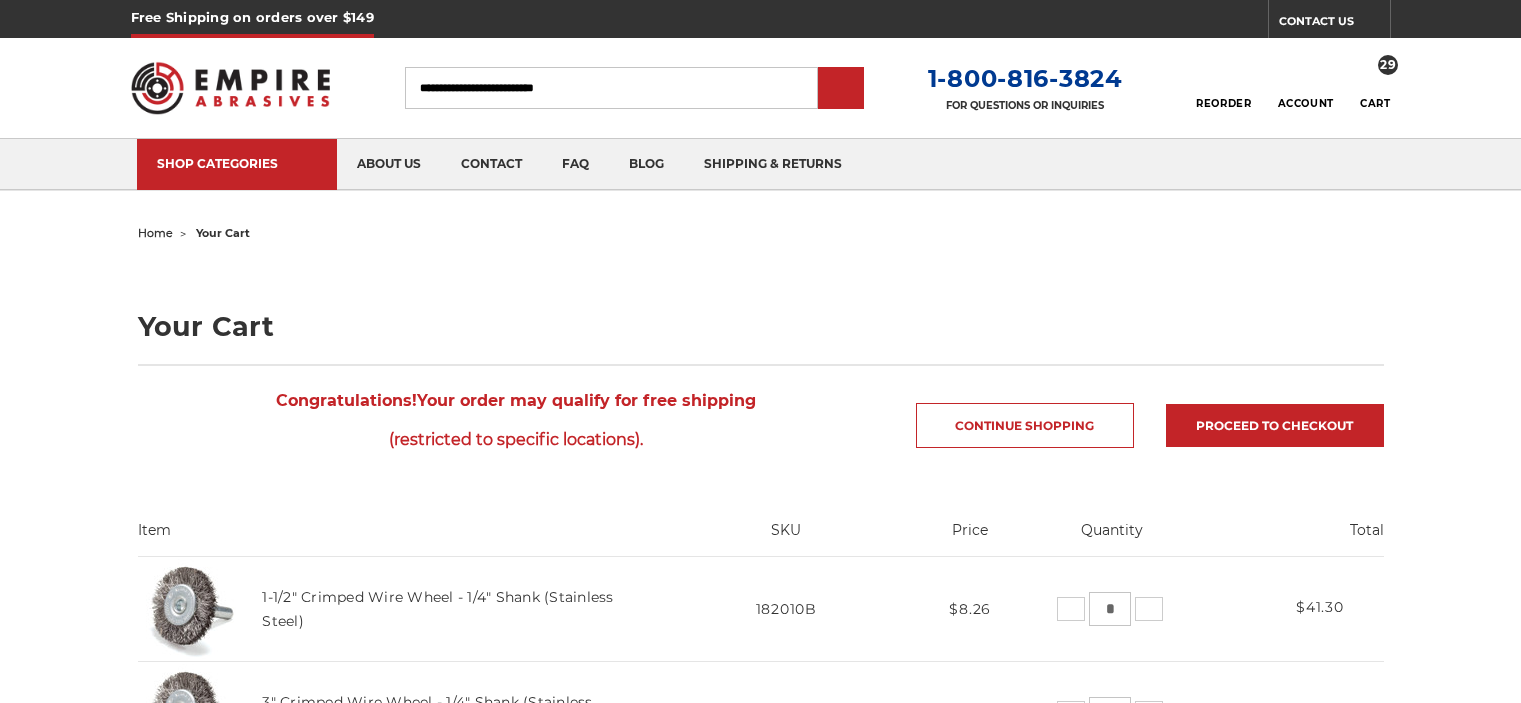 scroll, scrollTop: 0, scrollLeft: 0, axis: both 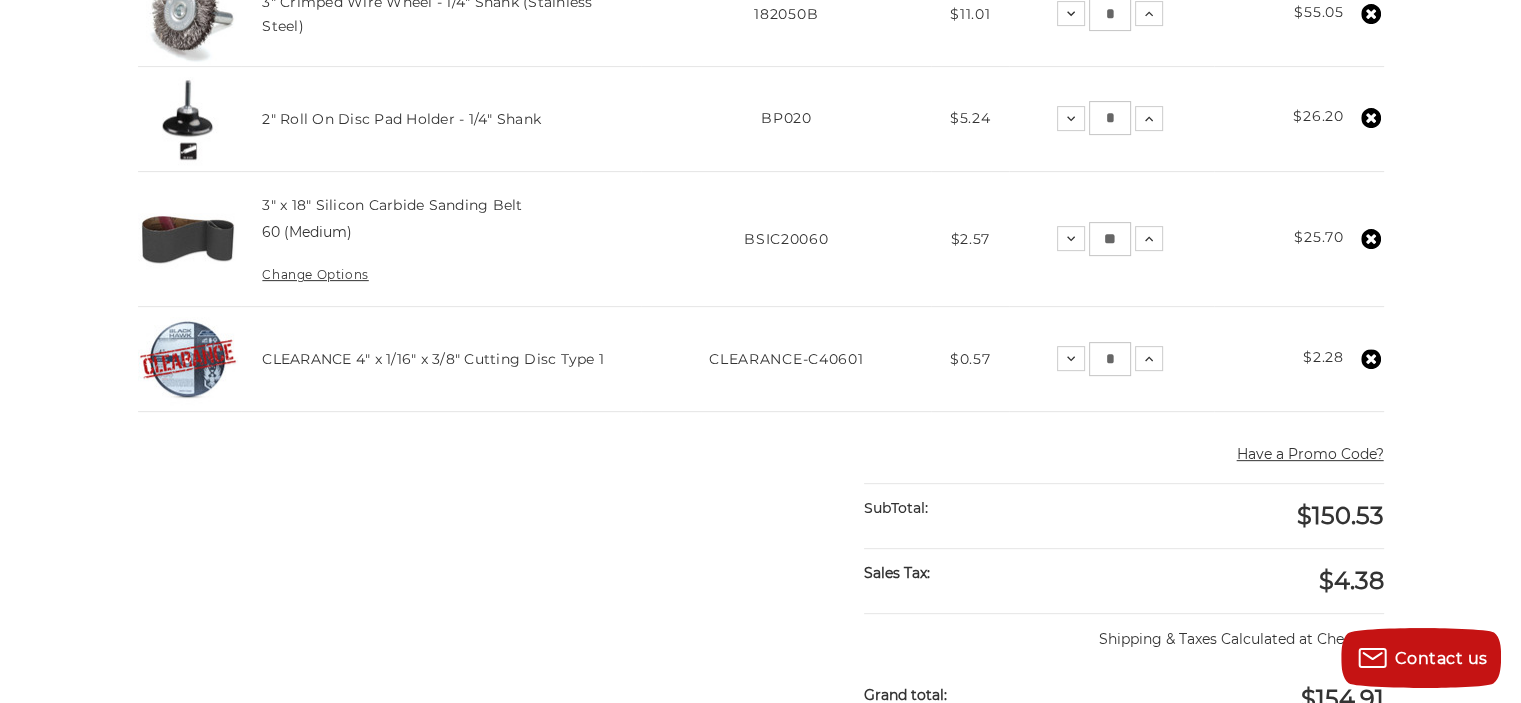 click 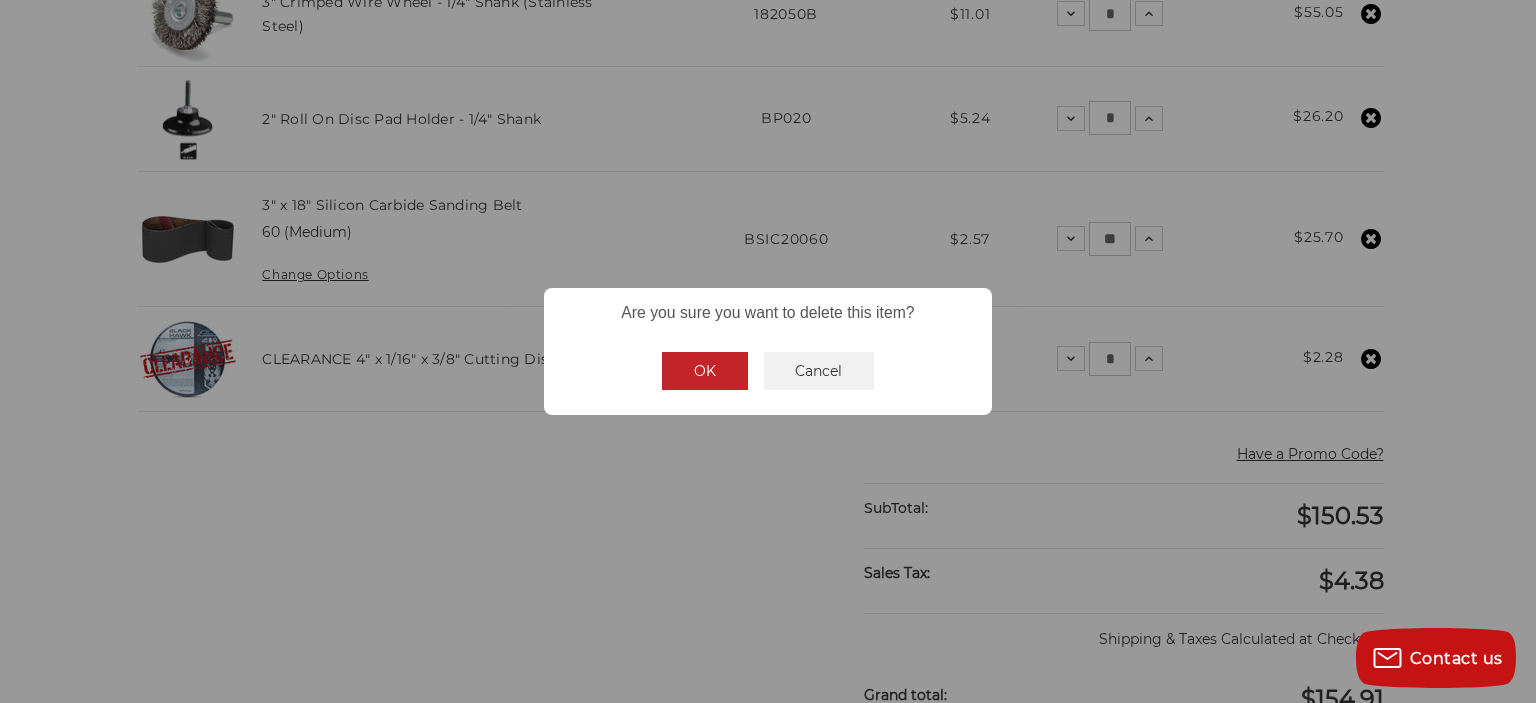 click on "OK" at bounding box center [705, 371] 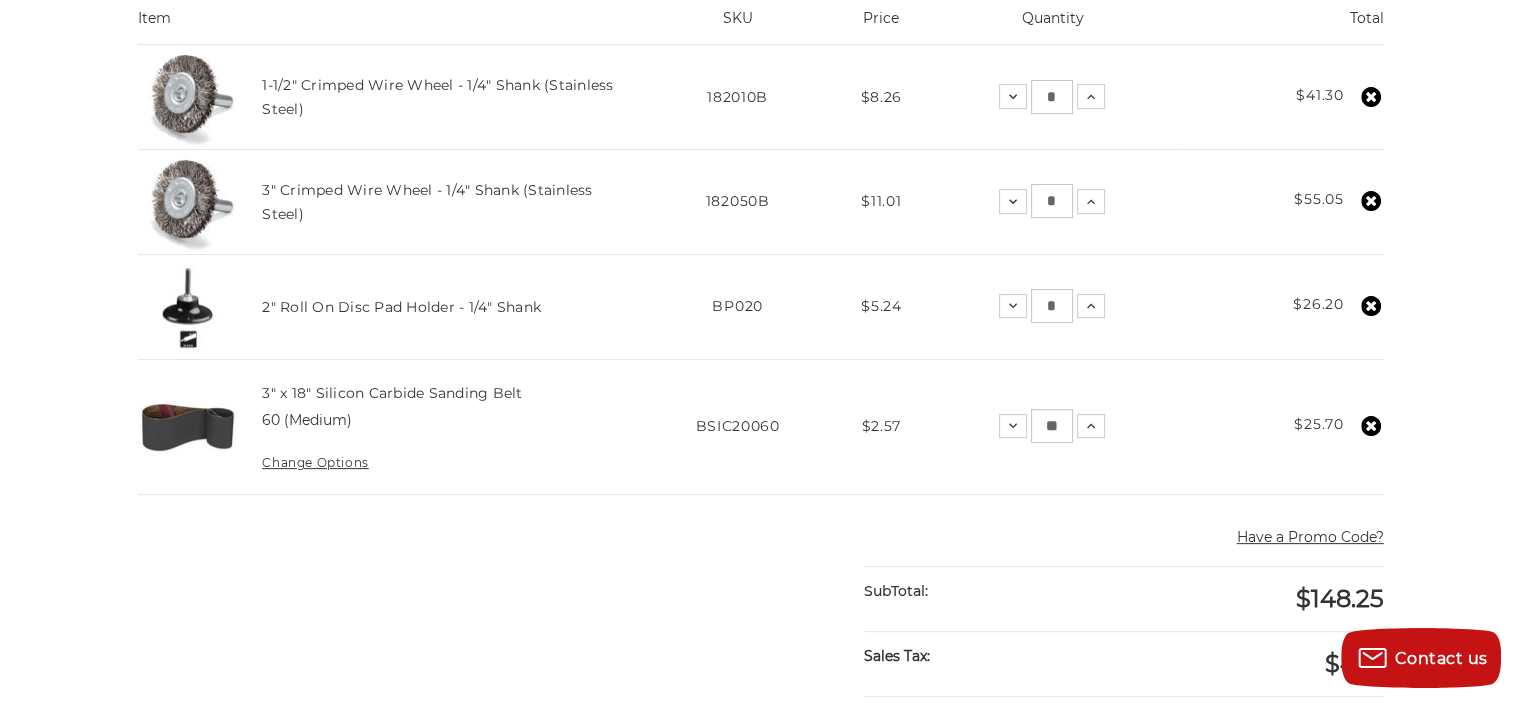 scroll, scrollTop: 460, scrollLeft: 0, axis: vertical 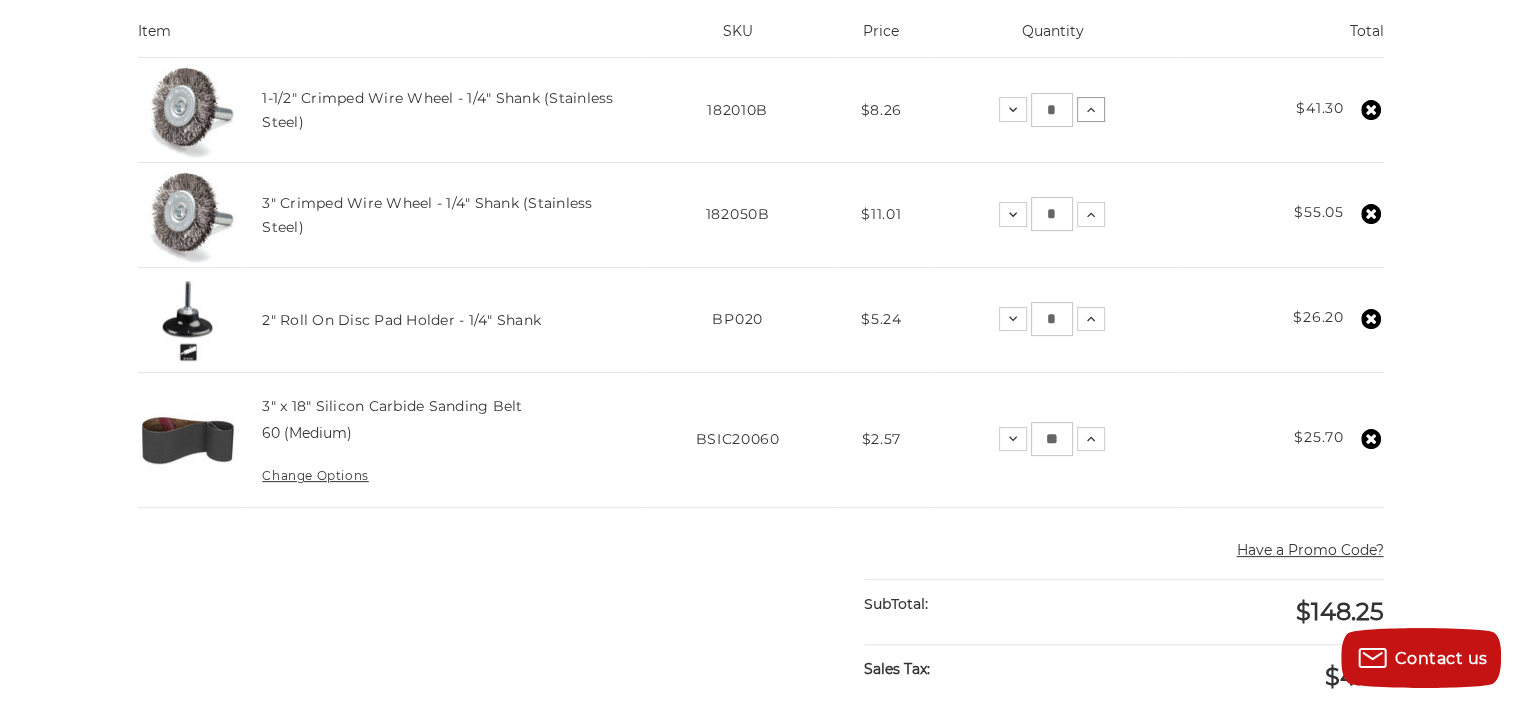 click on "Increase Quantity:" at bounding box center [1091, 109] 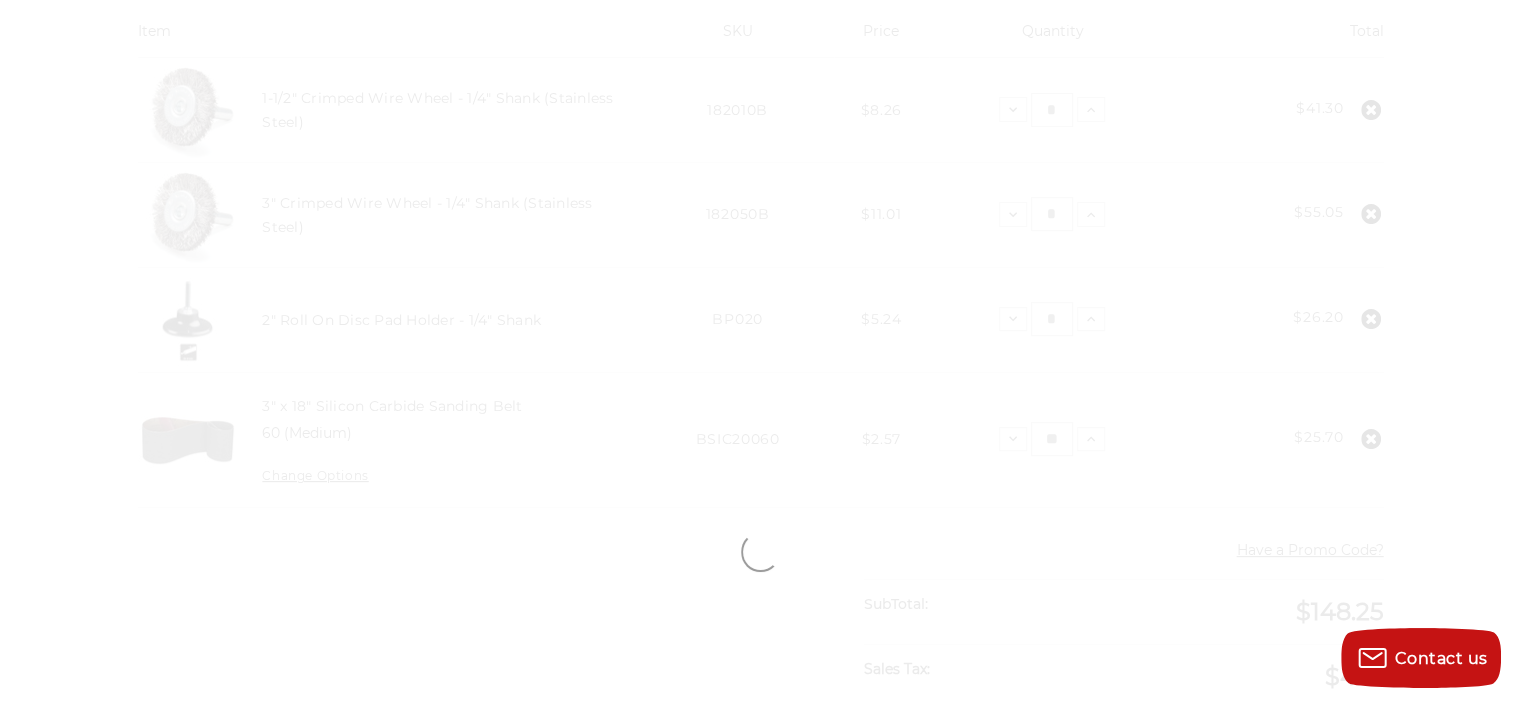 scroll, scrollTop: 500, scrollLeft: 0, axis: vertical 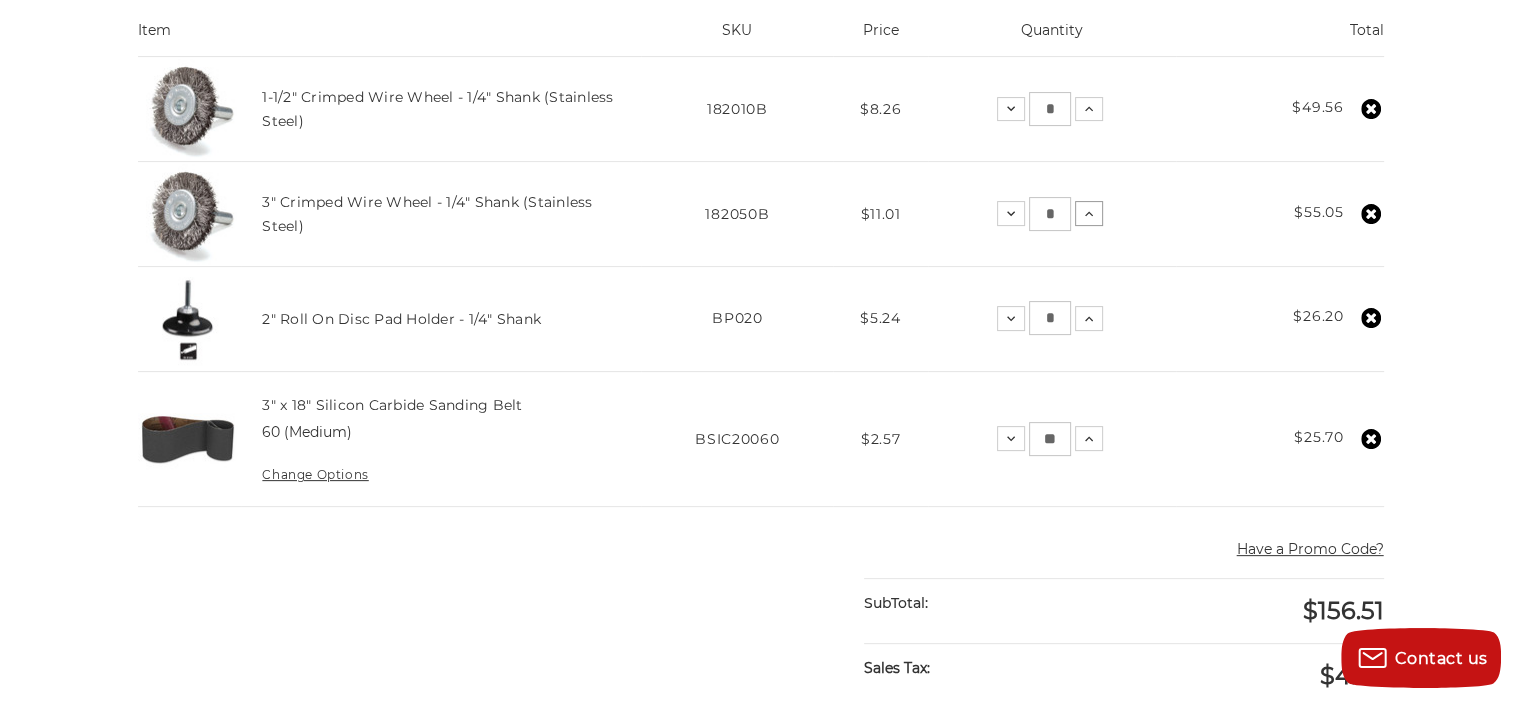 click 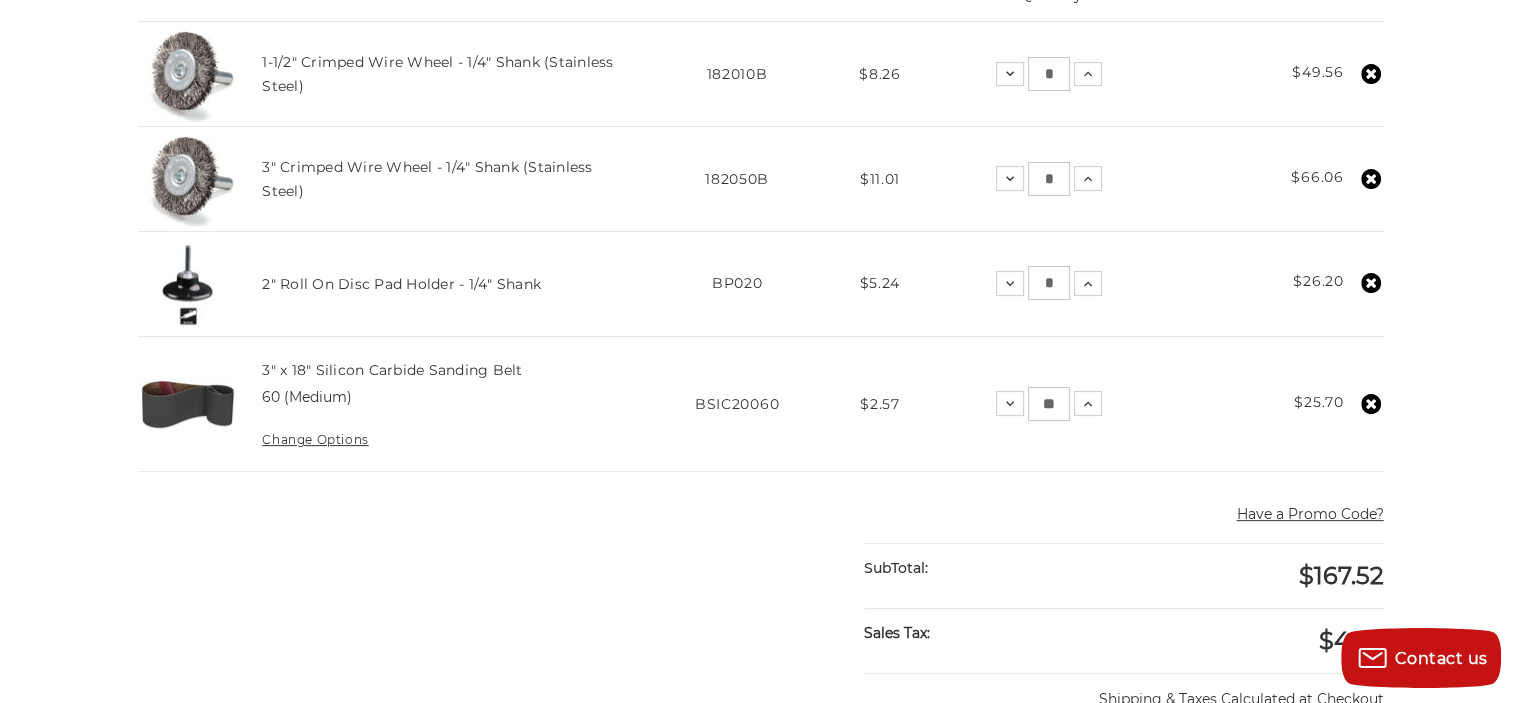scroll, scrollTop: 500, scrollLeft: 0, axis: vertical 